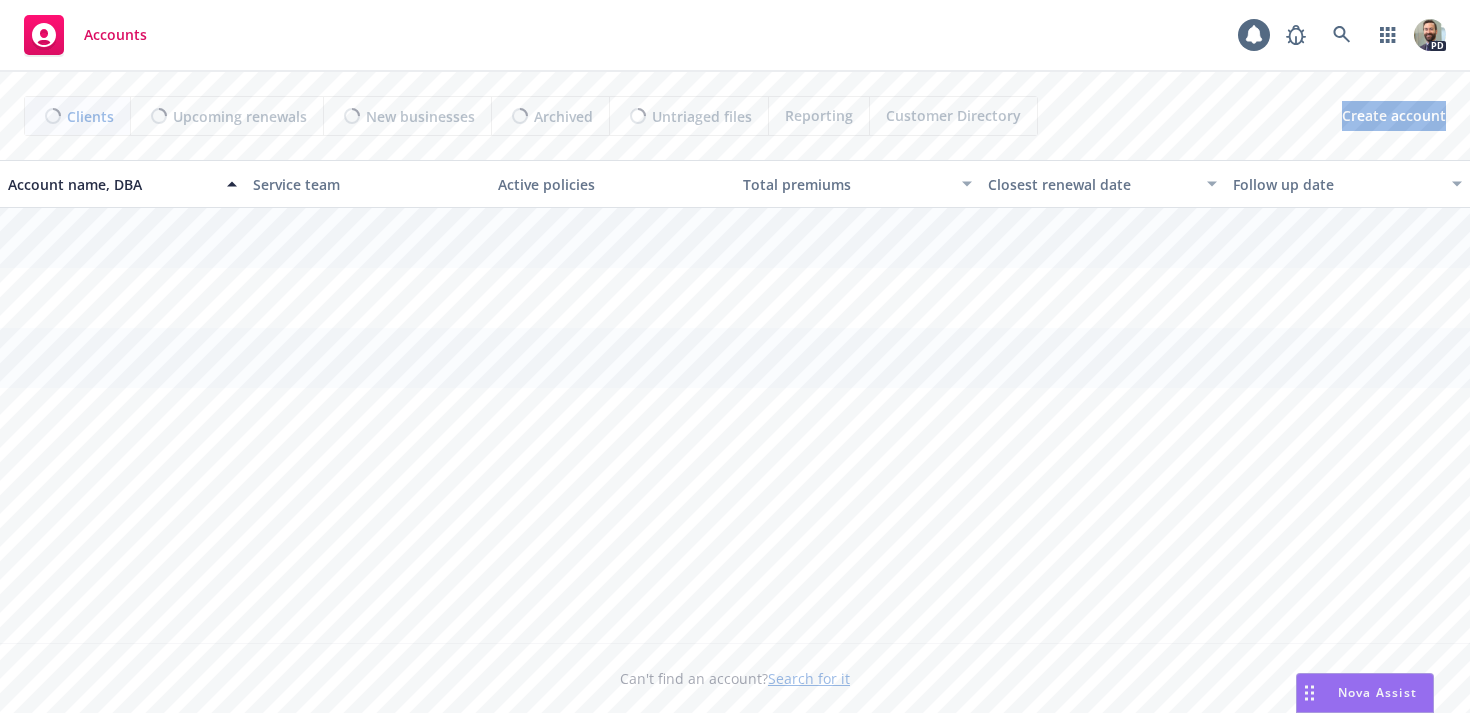 scroll, scrollTop: 0, scrollLeft: 0, axis: both 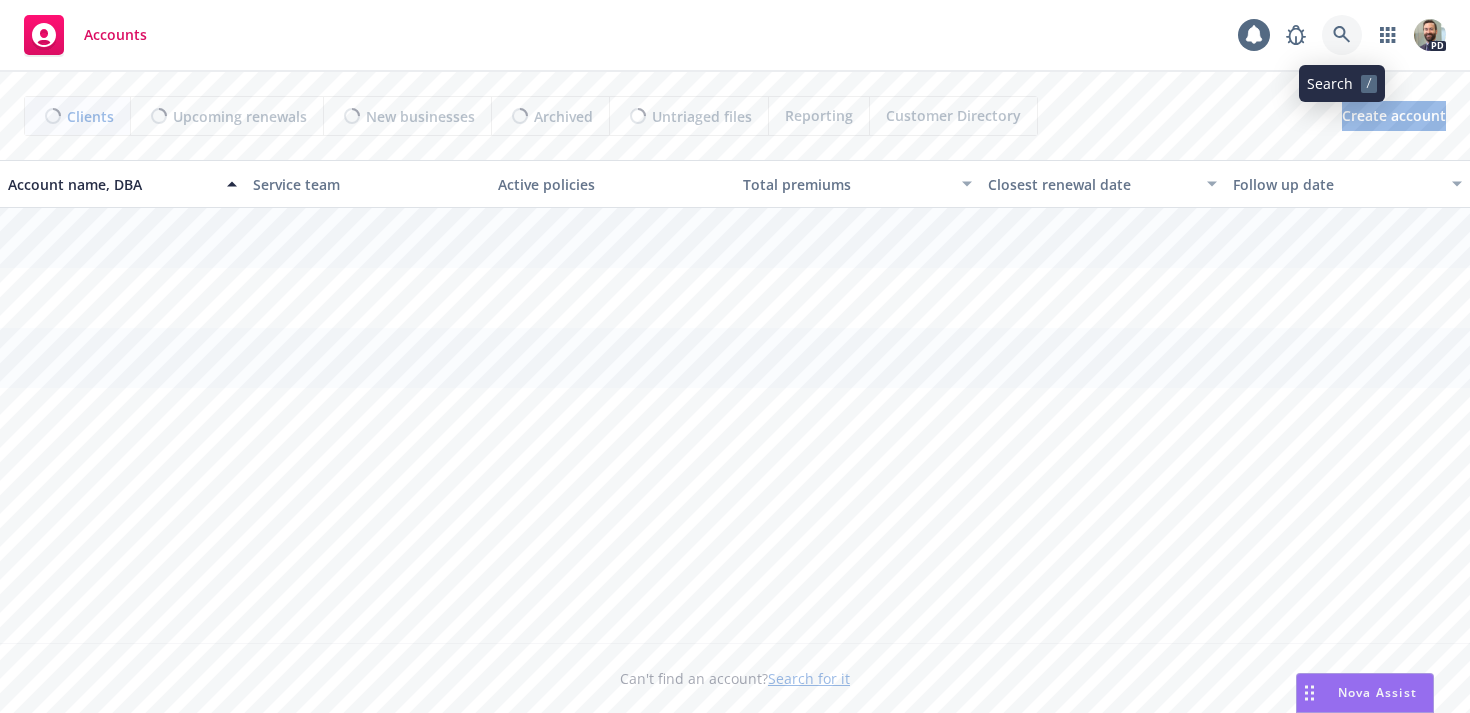 click at bounding box center [1342, 35] 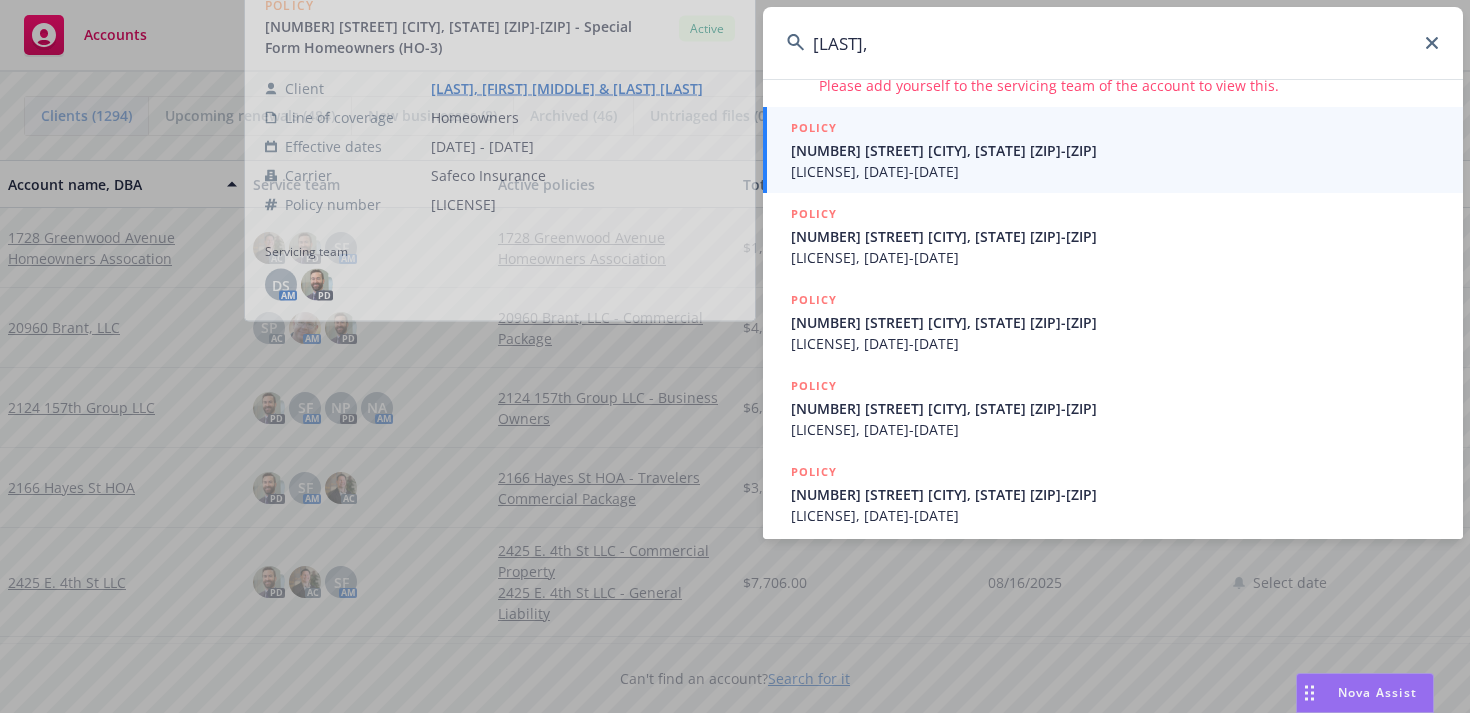 scroll, scrollTop: 0, scrollLeft: 0, axis: both 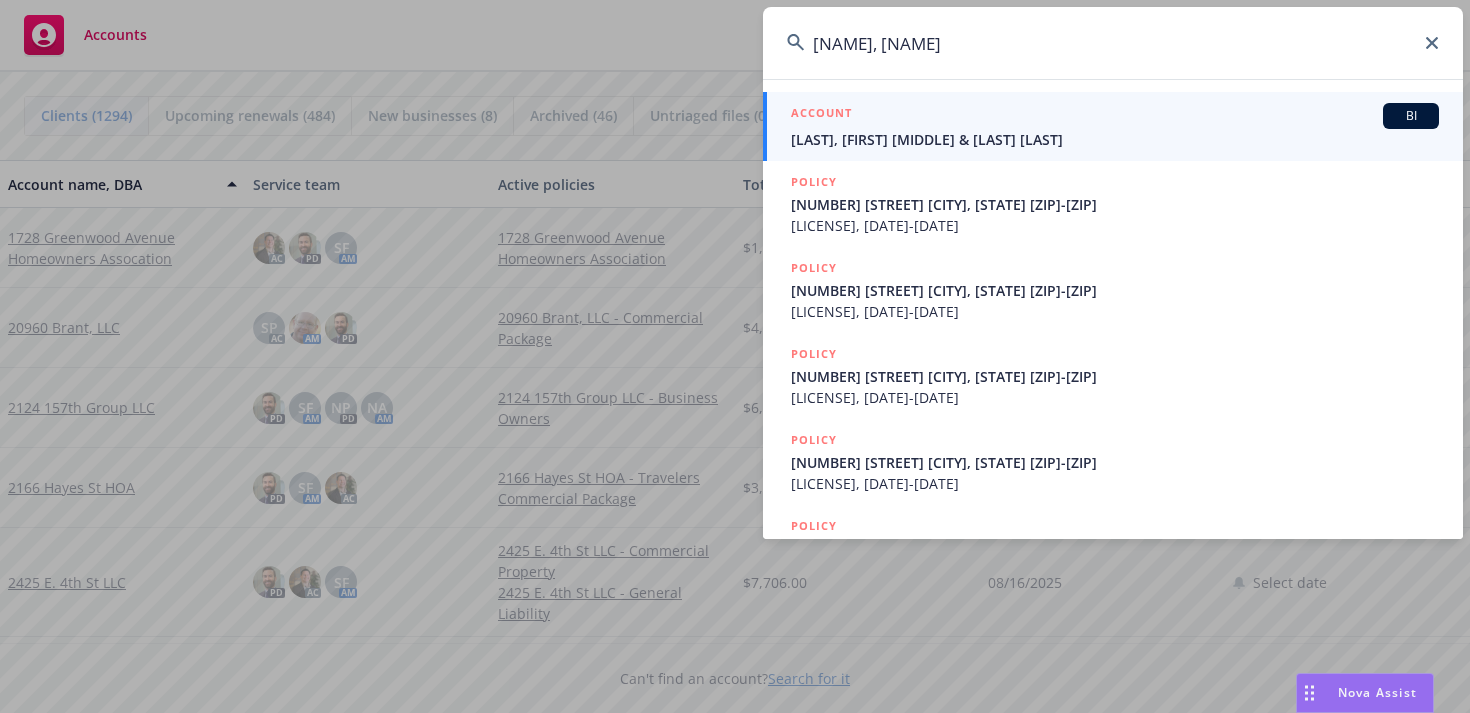 type on "[NAME], [NAME]" 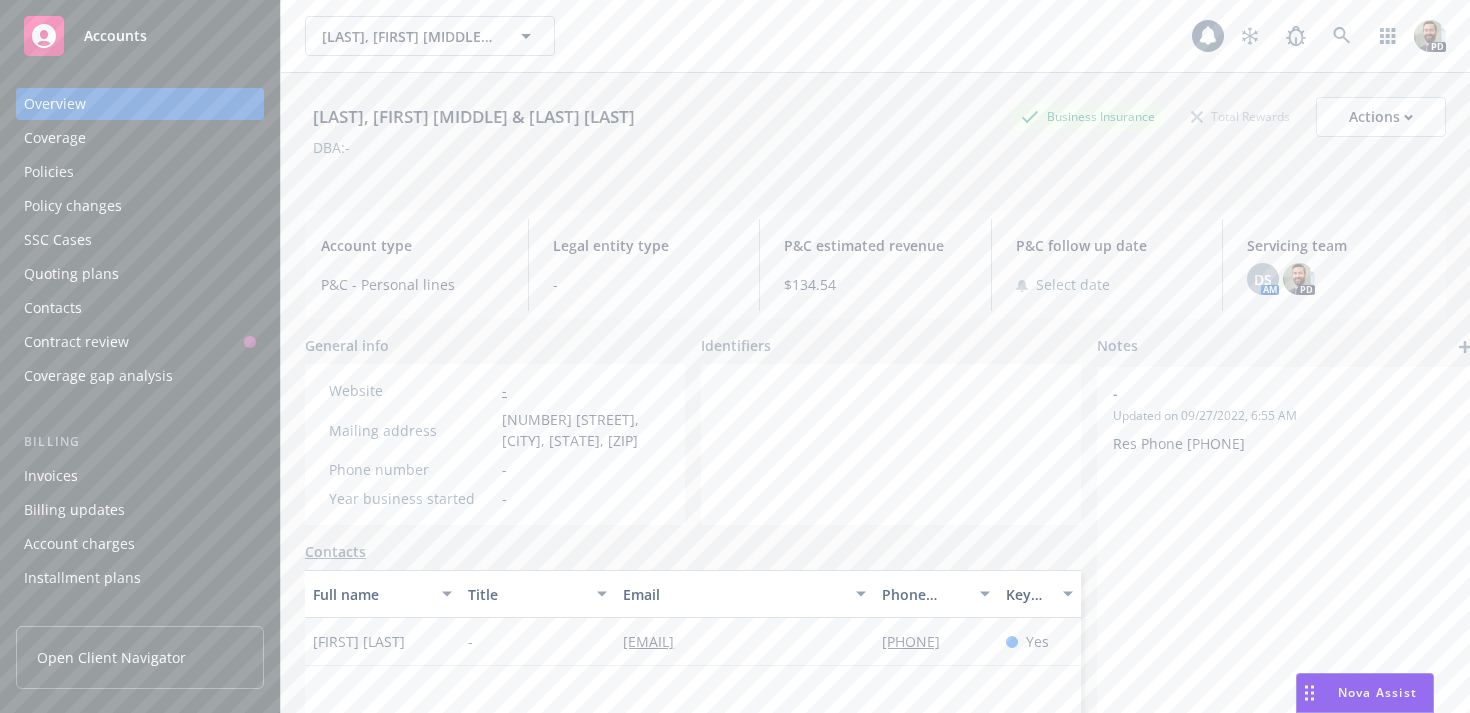 click on "Policies" at bounding box center [140, 172] 